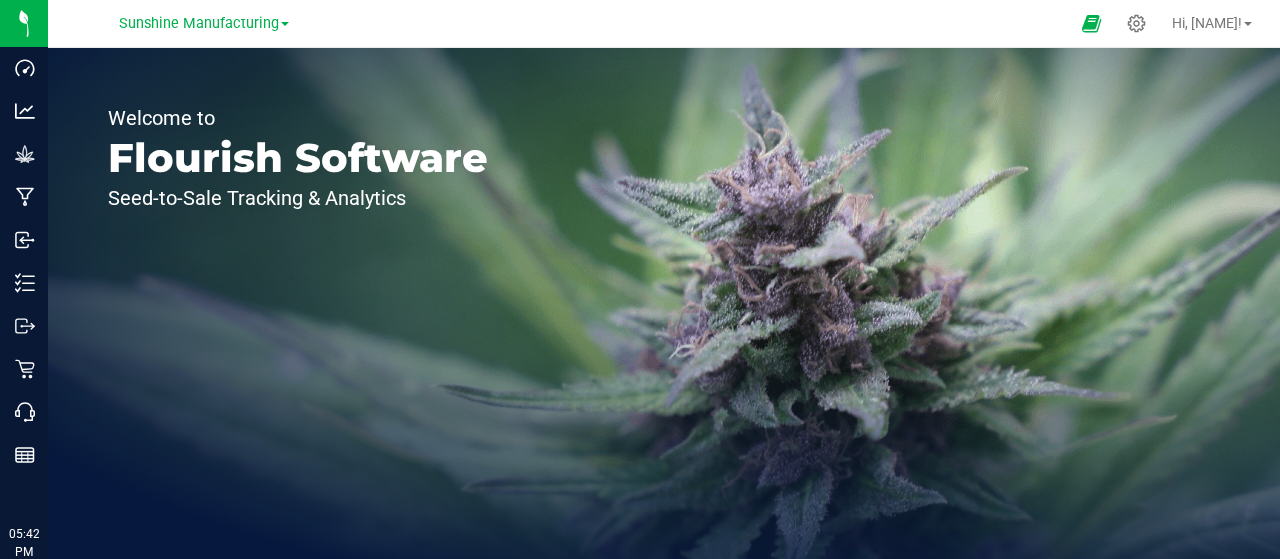 scroll, scrollTop: 0, scrollLeft: 0, axis: both 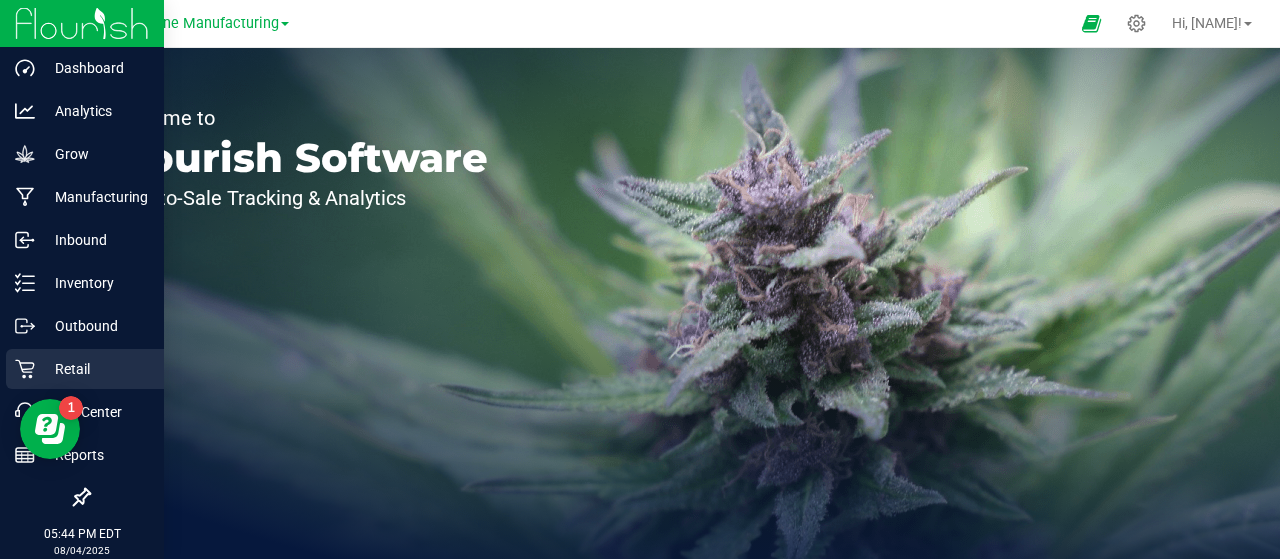 click on "Retail" at bounding box center [95, 369] 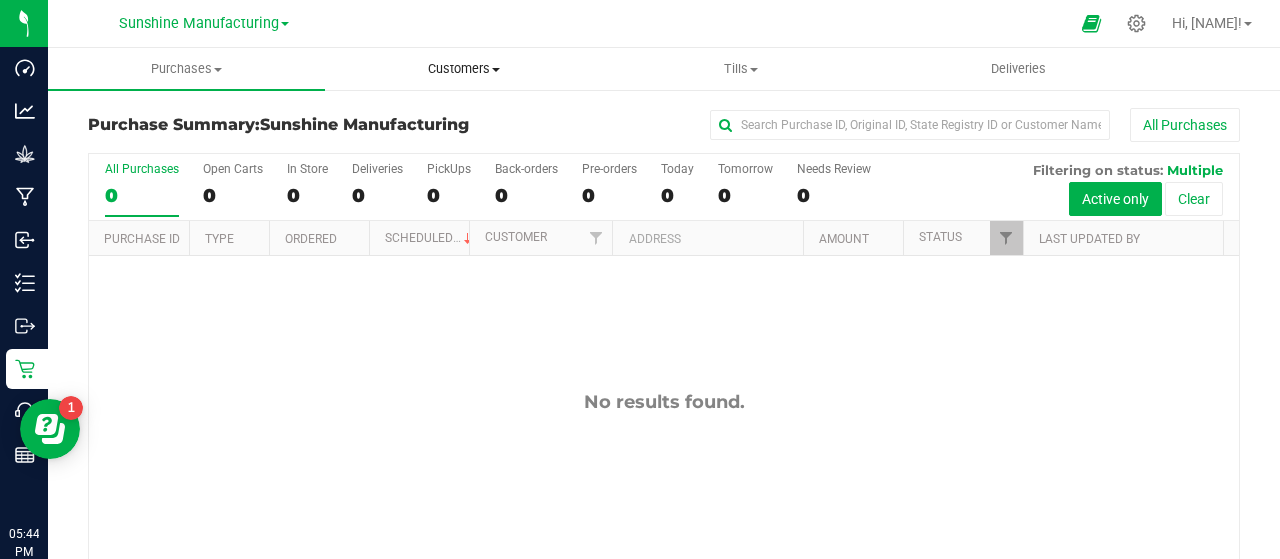 click on "Customers" at bounding box center (463, 69) 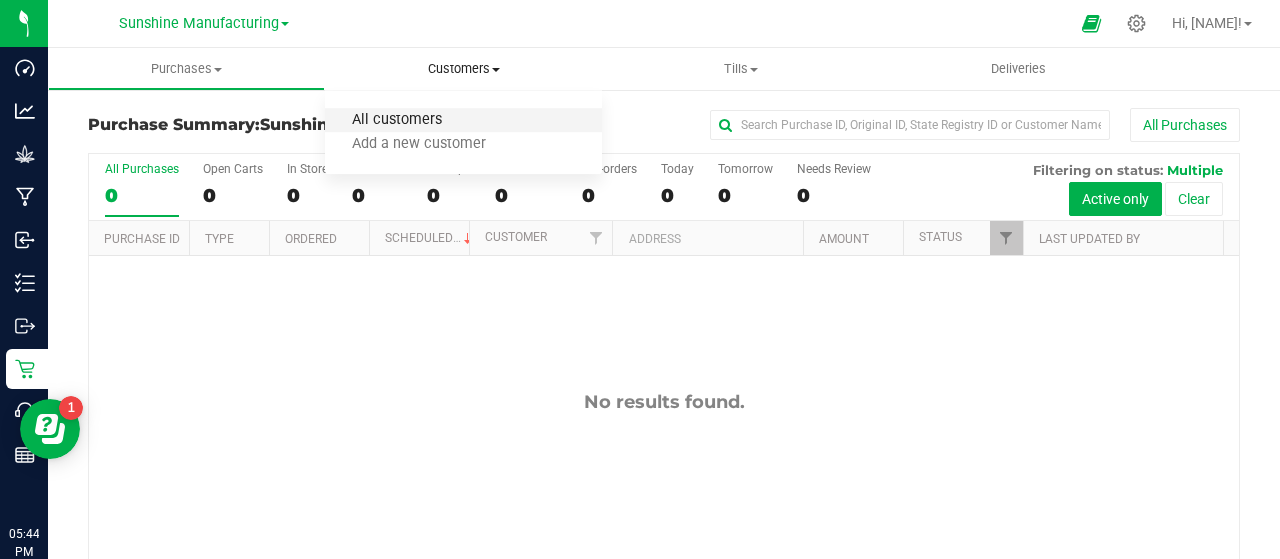 click on "All customers" at bounding box center (397, 120) 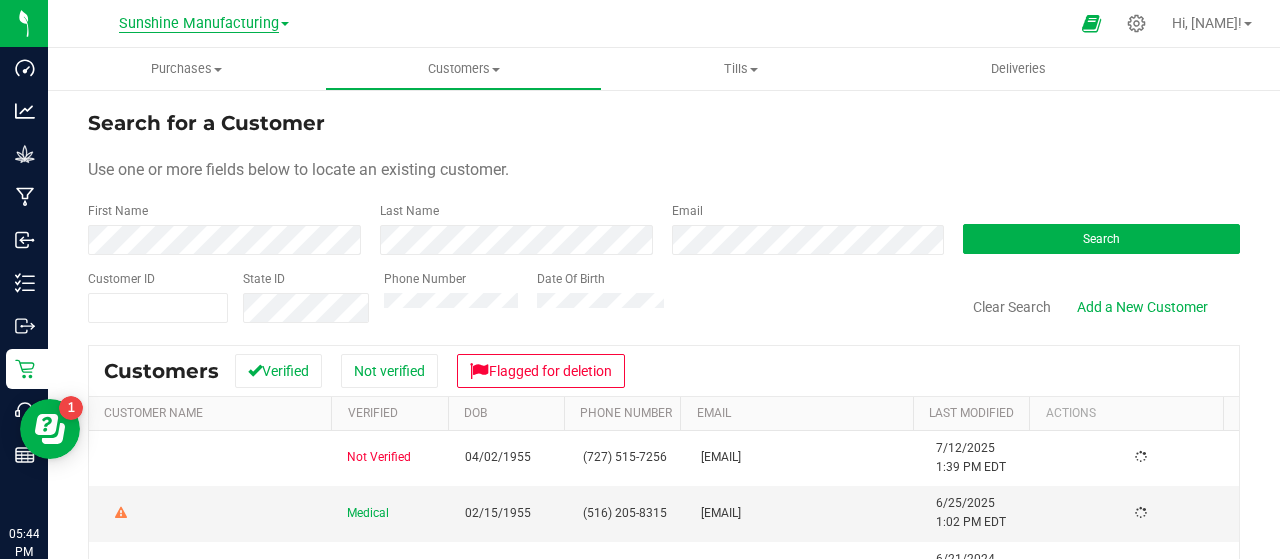 click on "Sunshine Manufacturing" at bounding box center [199, 24] 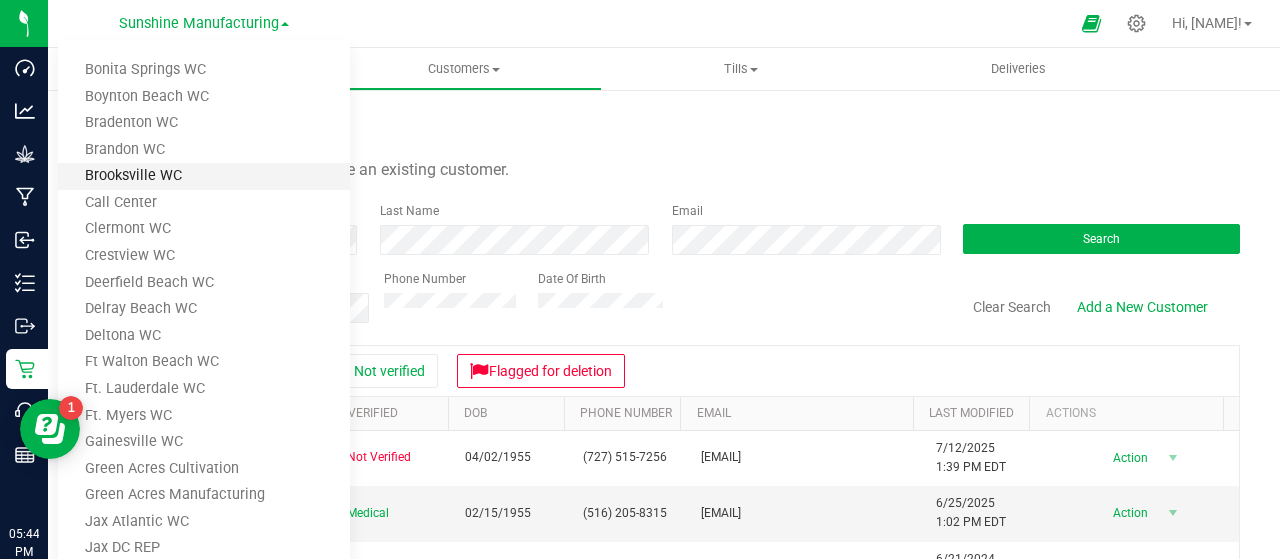 click on "Brooksville WC" at bounding box center [204, 176] 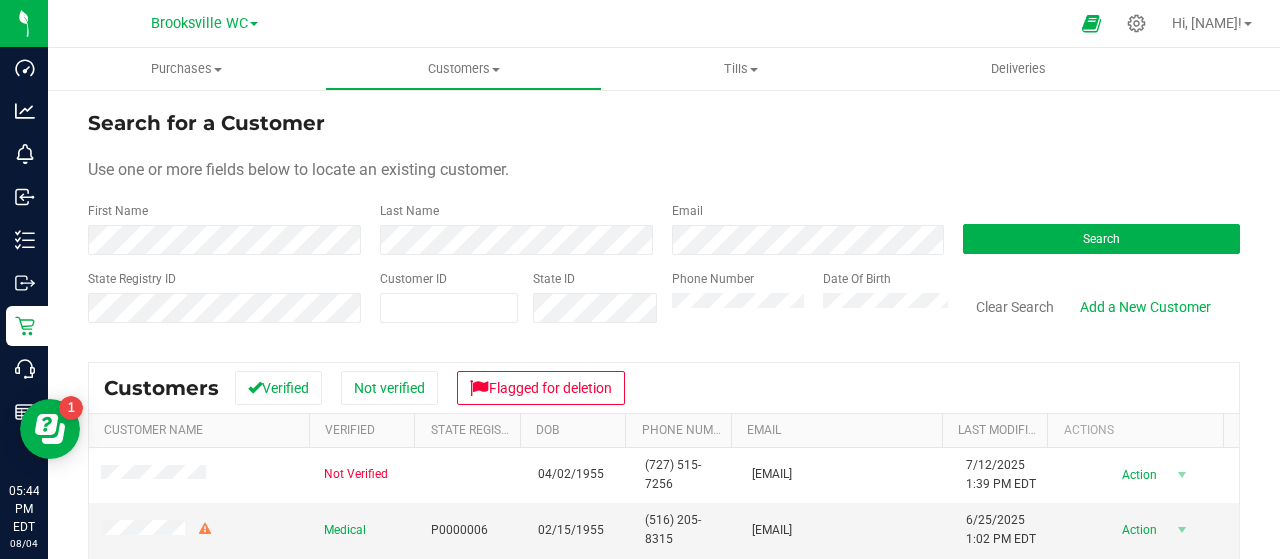 click on "First Name" at bounding box center [226, 228] 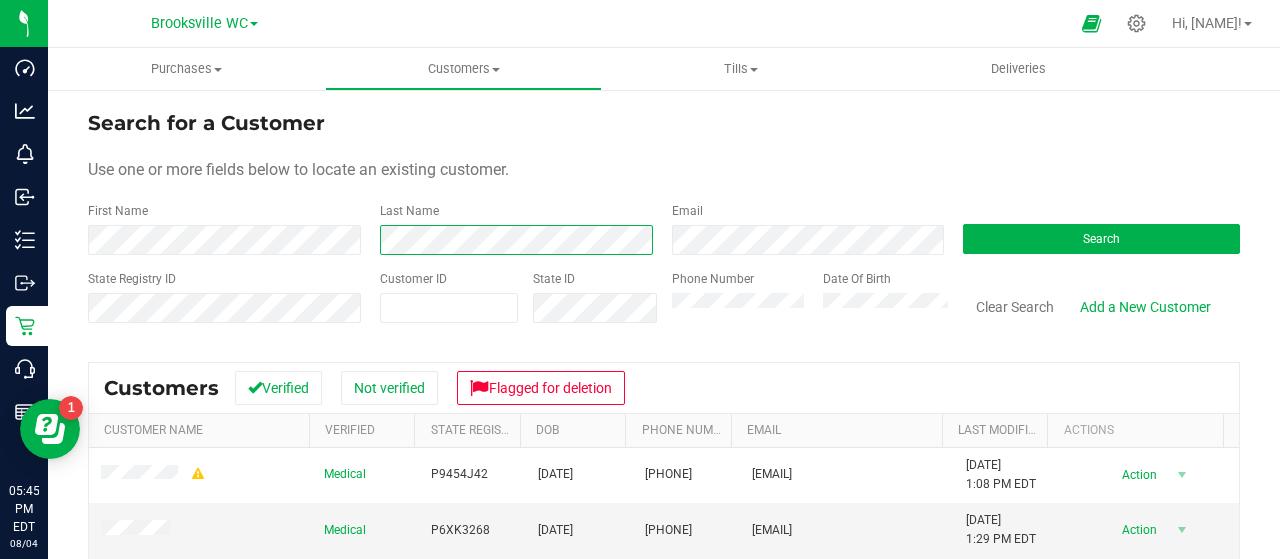 scroll, scrollTop: 308, scrollLeft: 0, axis: vertical 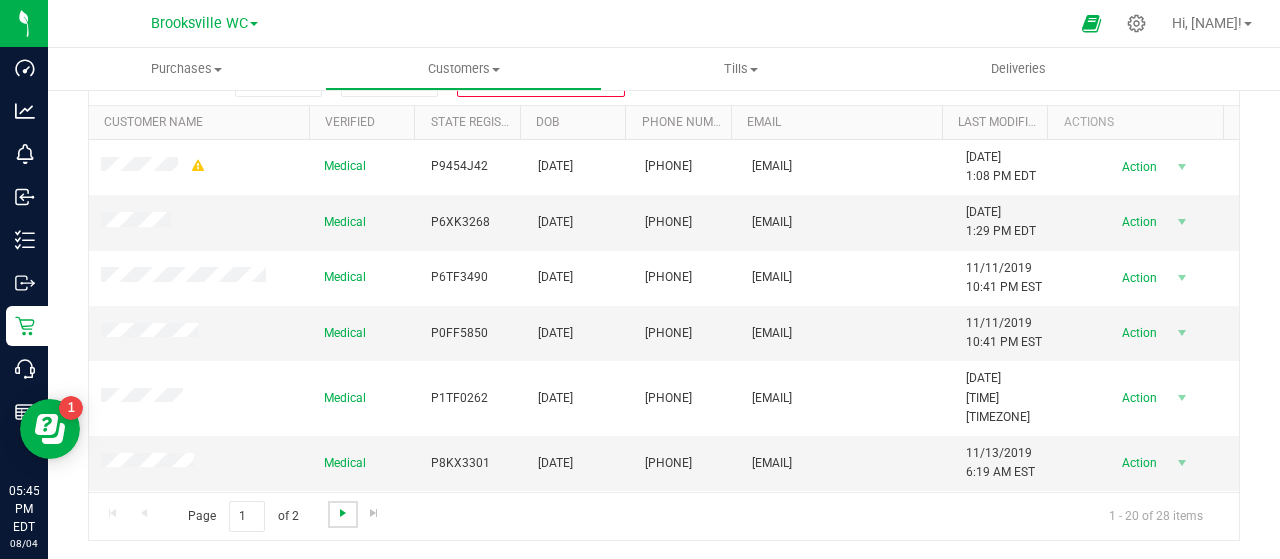 click at bounding box center (343, 513) 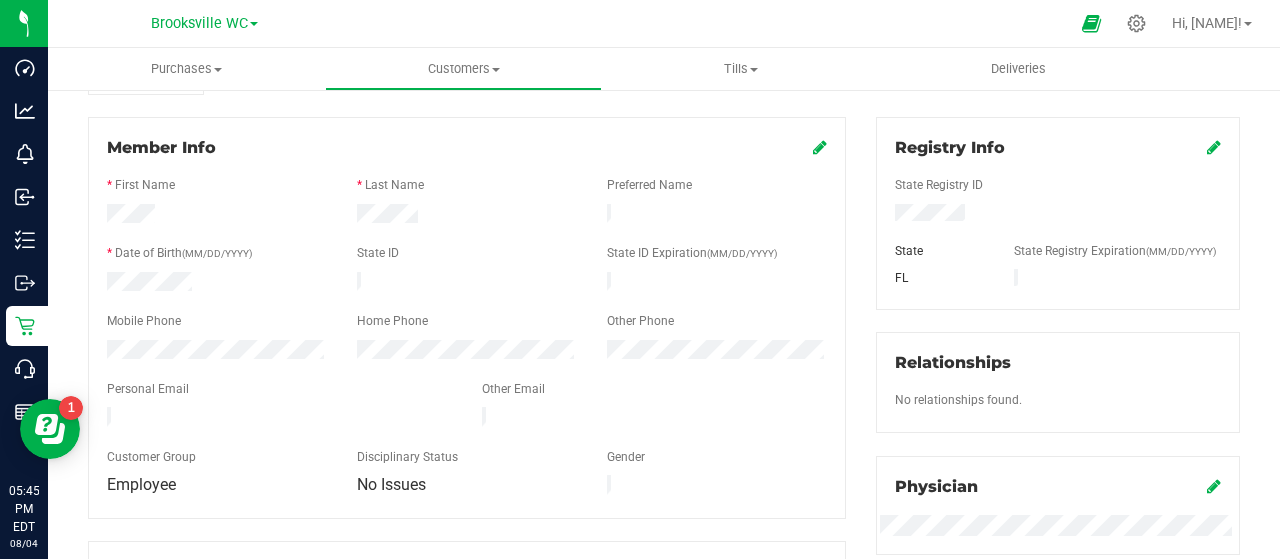 scroll, scrollTop: 206, scrollLeft: 0, axis: vertical 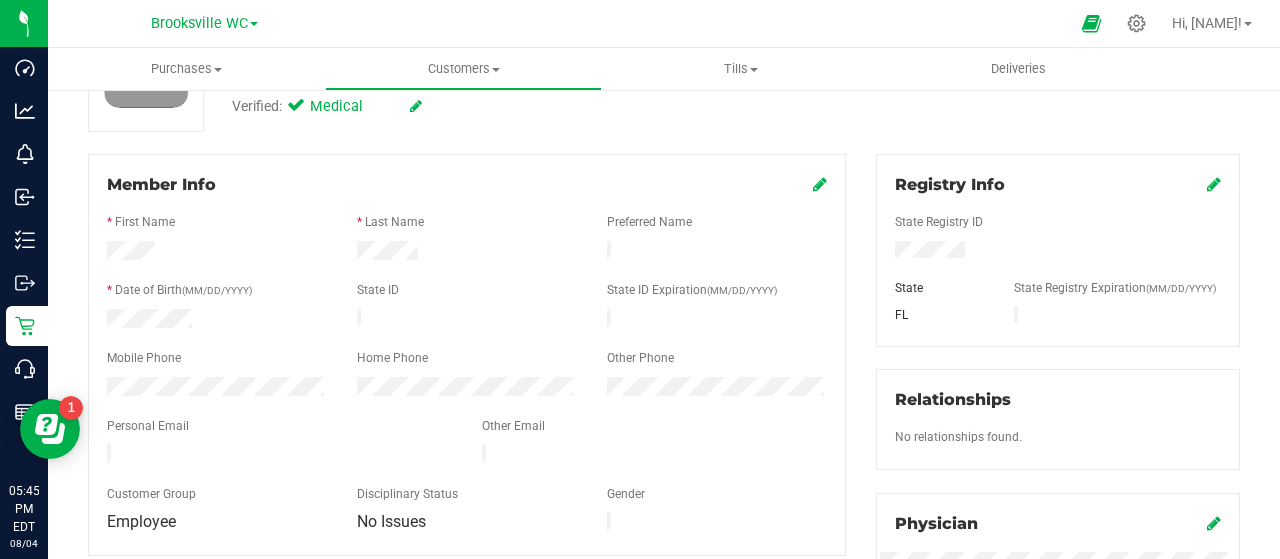 click at bounding box center [820, 184] 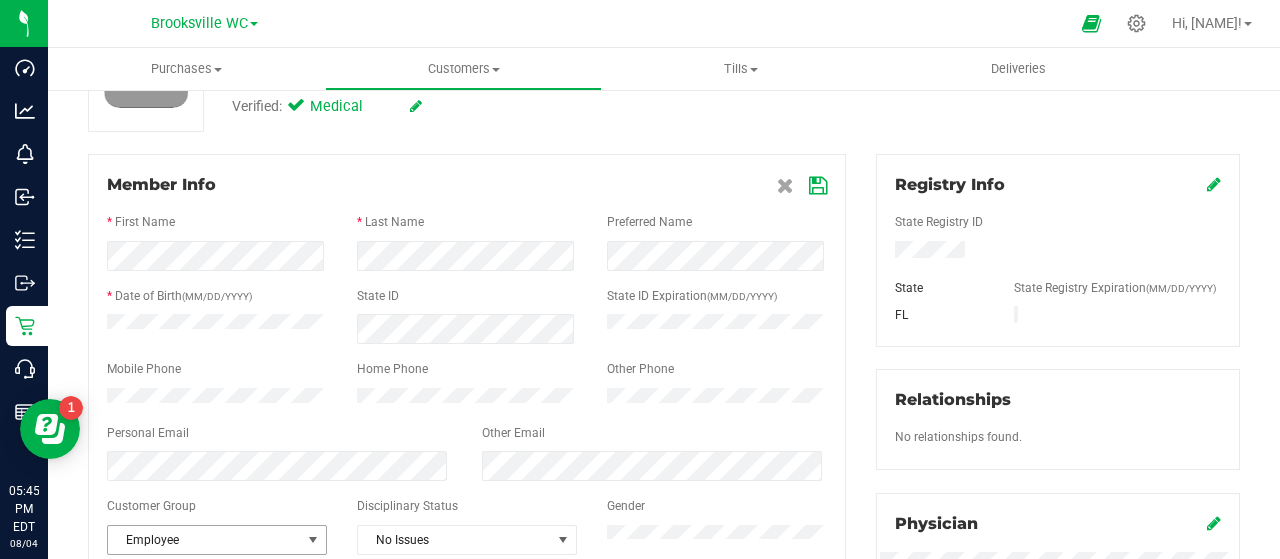 click on "Employee" at bounding box center [204, 540] 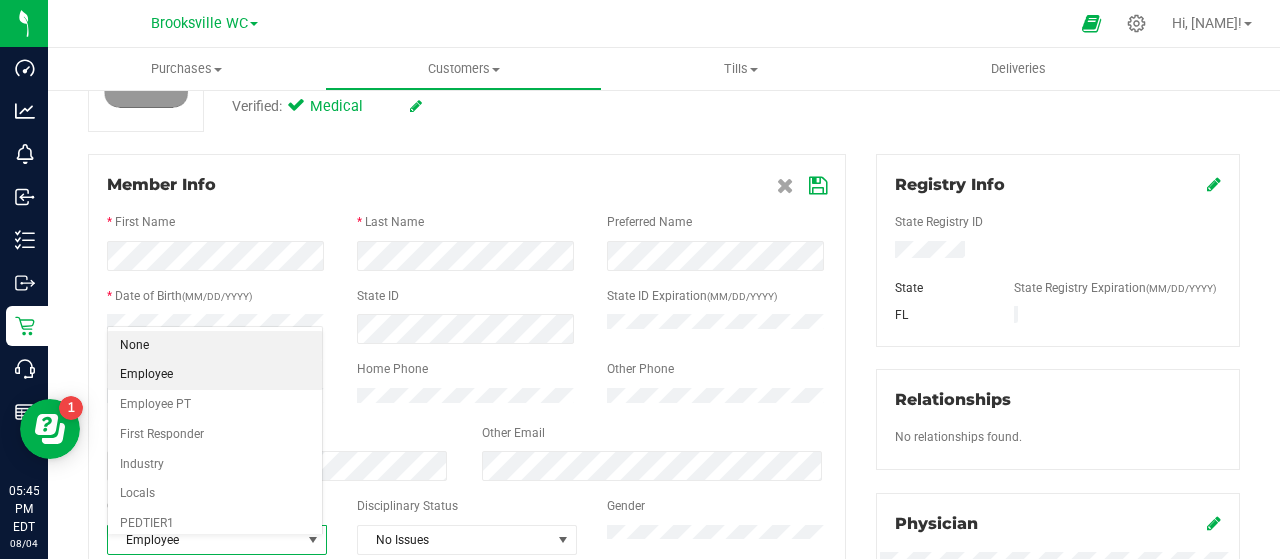 click on "None" at bounding box center [215, 346] 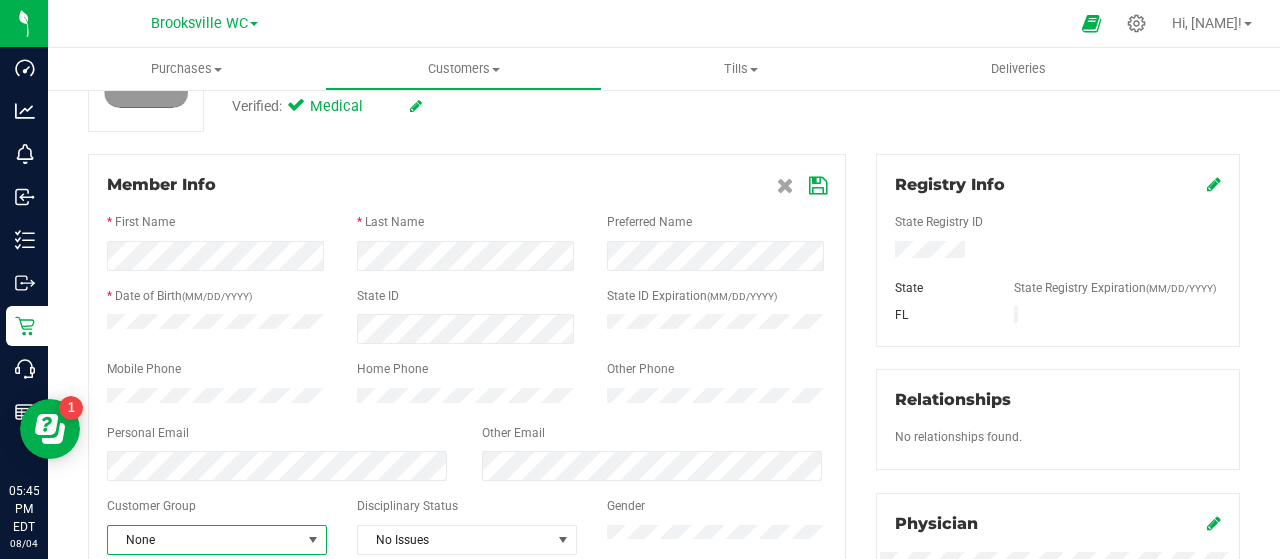click at bounding box center (818, 186) 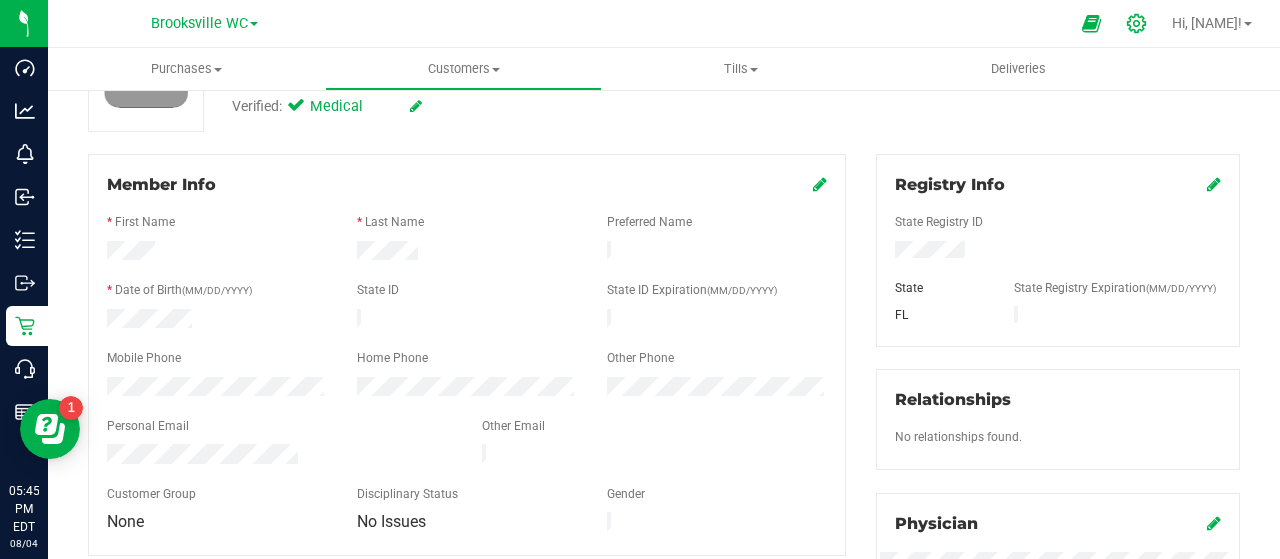 click 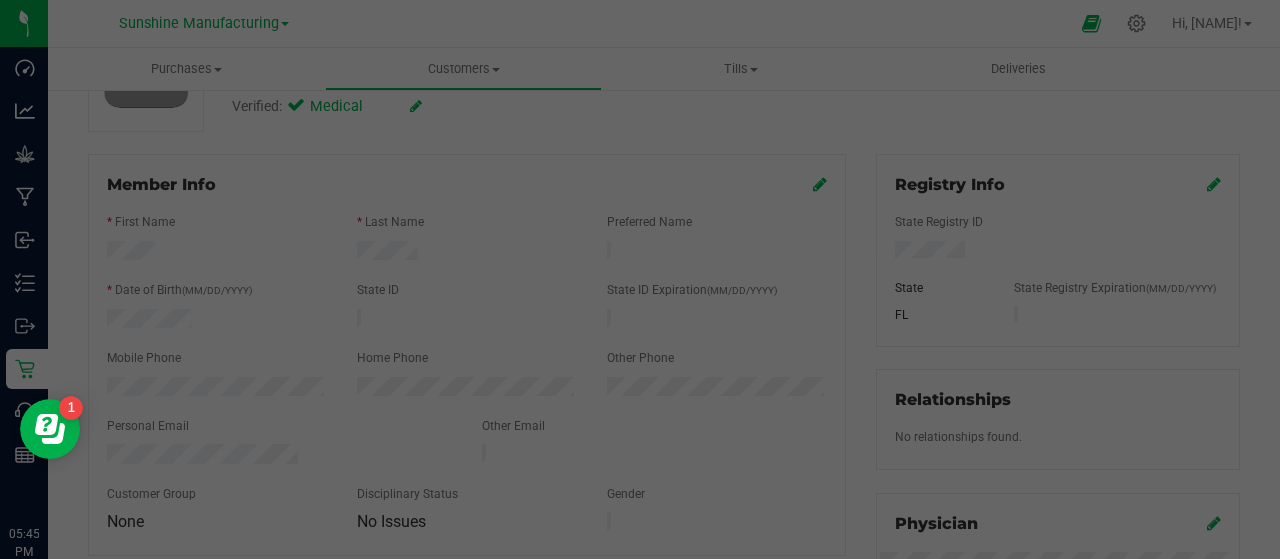 click at bounding box center [640, 279] 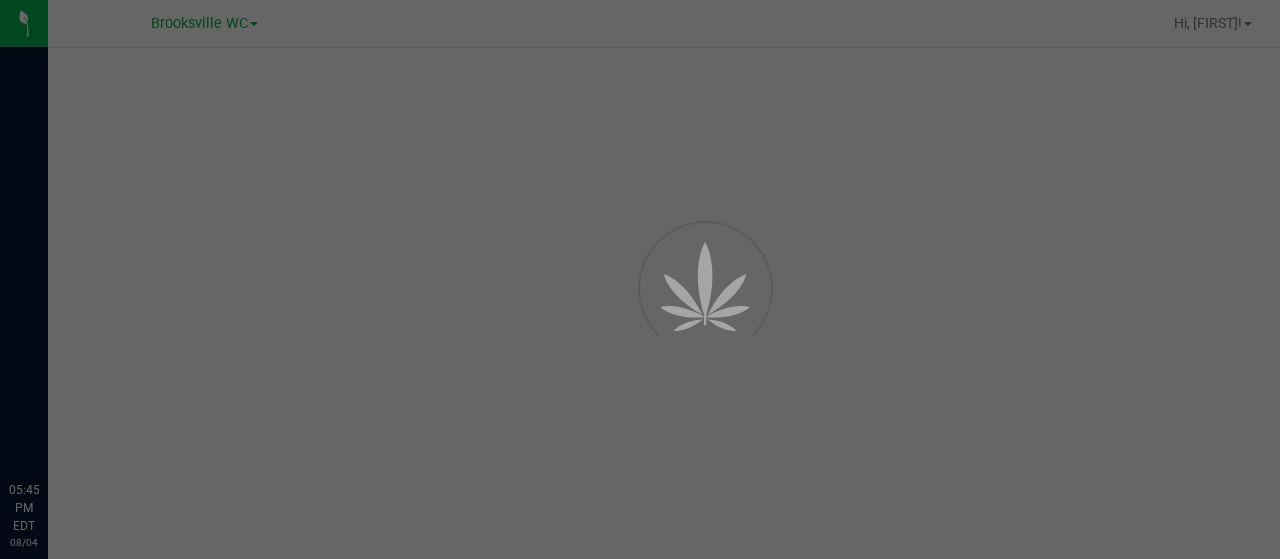 scroll, scrollTop: 0, scrollLeft: 0, axis: both 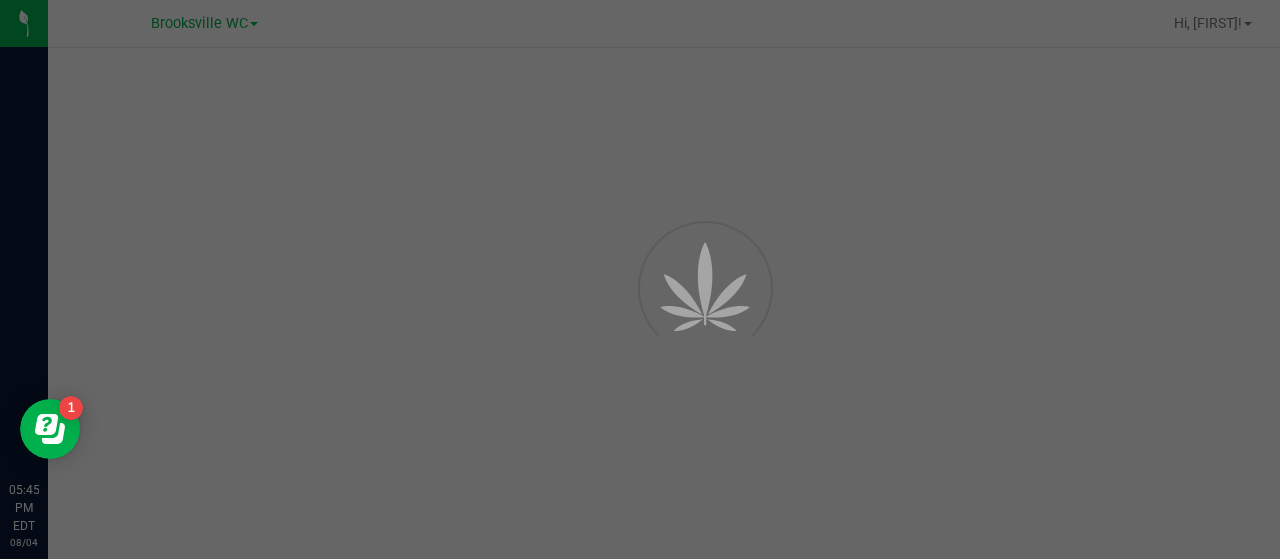 click at bounding box center [640, 279] 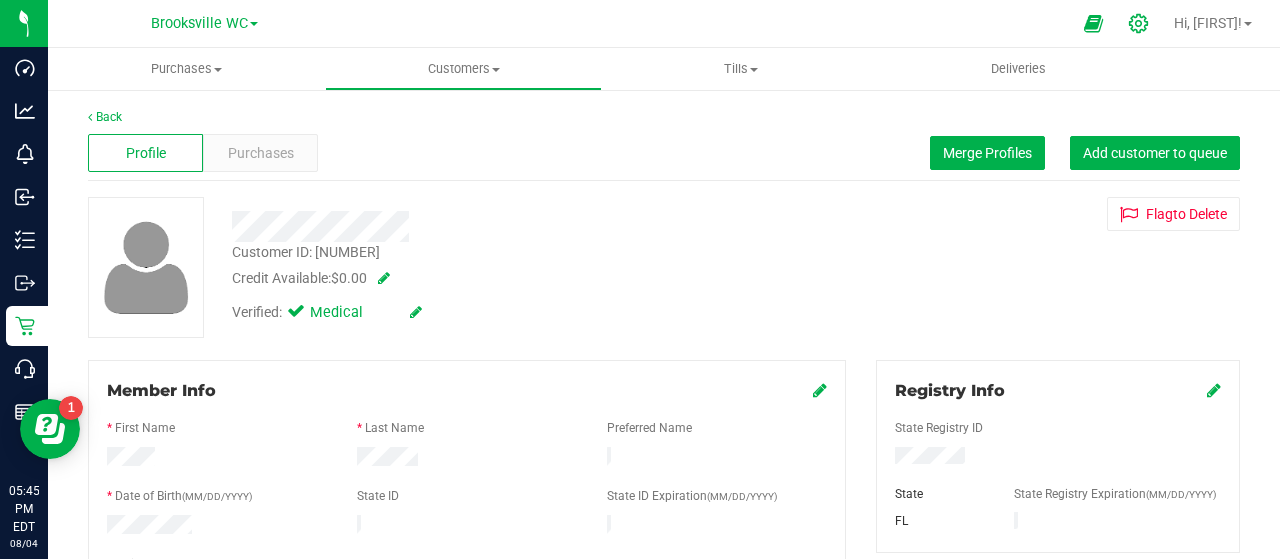 click at bounding box center [1139, 23] 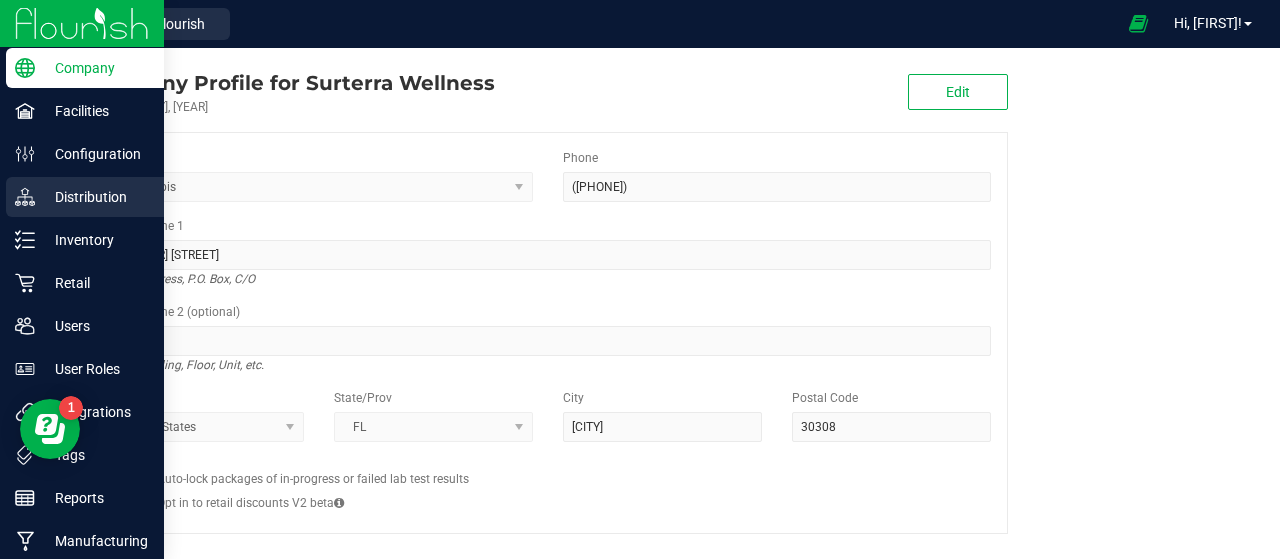 click on "Distribution" at bounding box center (85, 197) 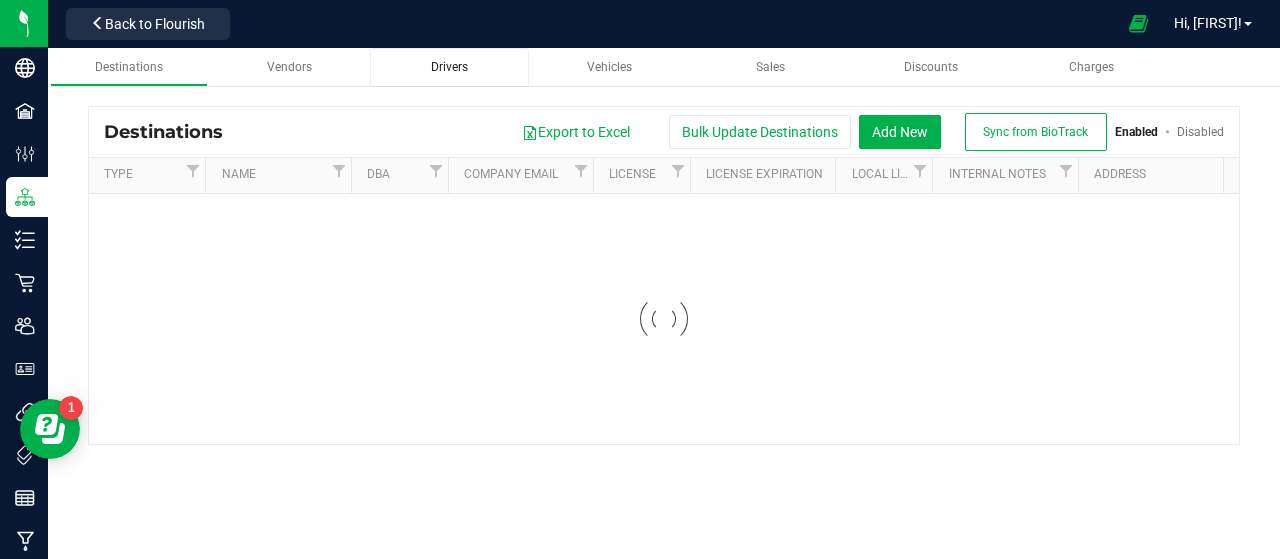 click on "Drivers" at bounding box center [449, 67] 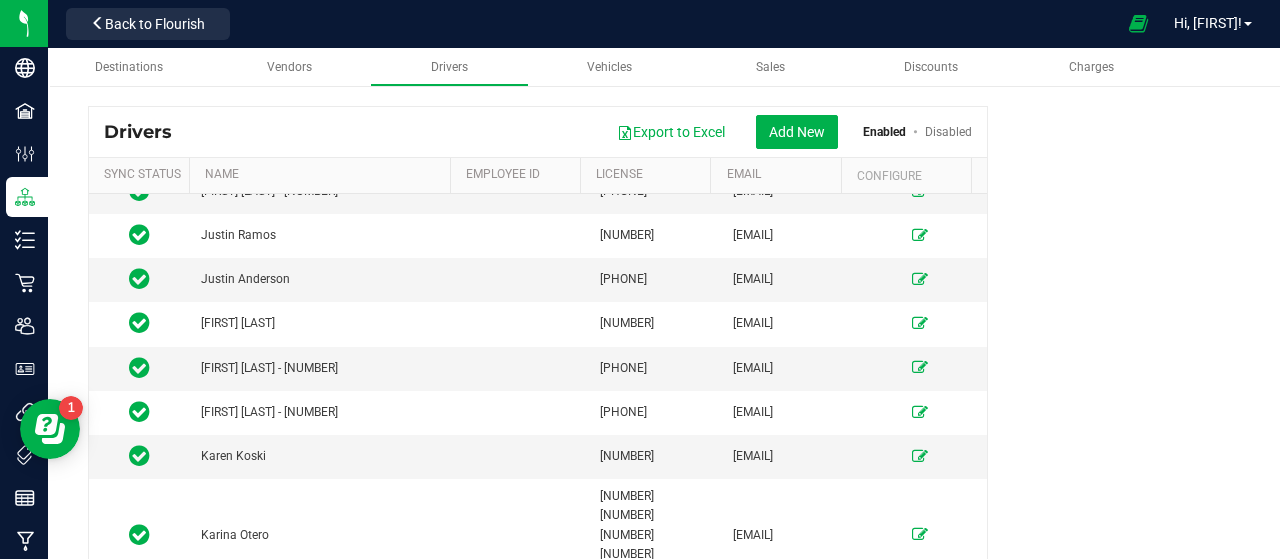 scroll, scrollTop: 6850, scrollLeft: 0, axis: vertical 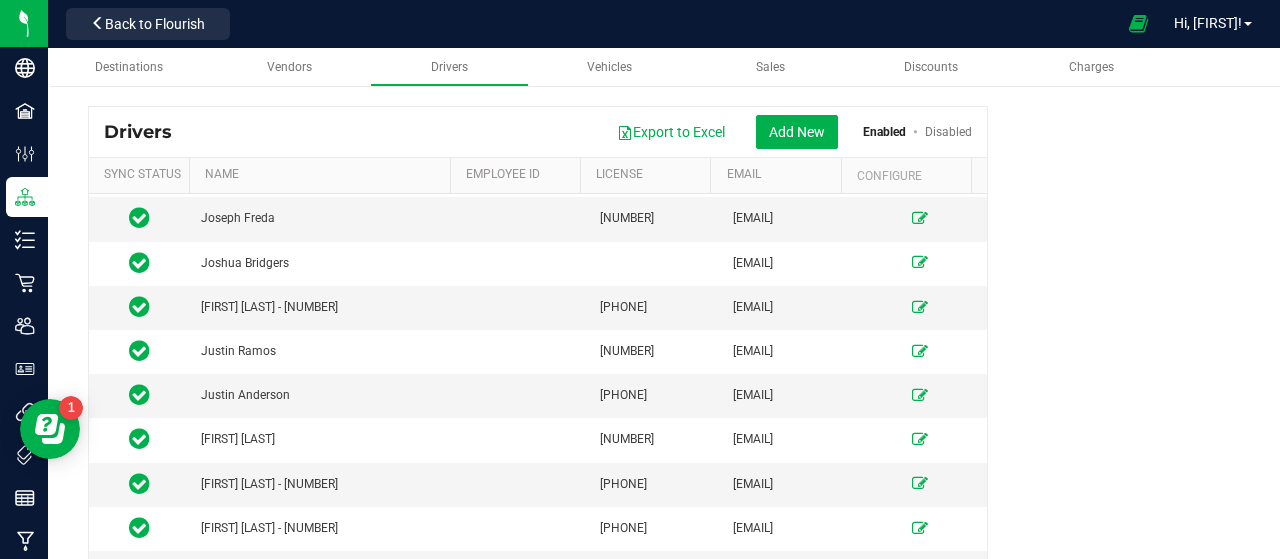 click at bounding box center (920, 2246) 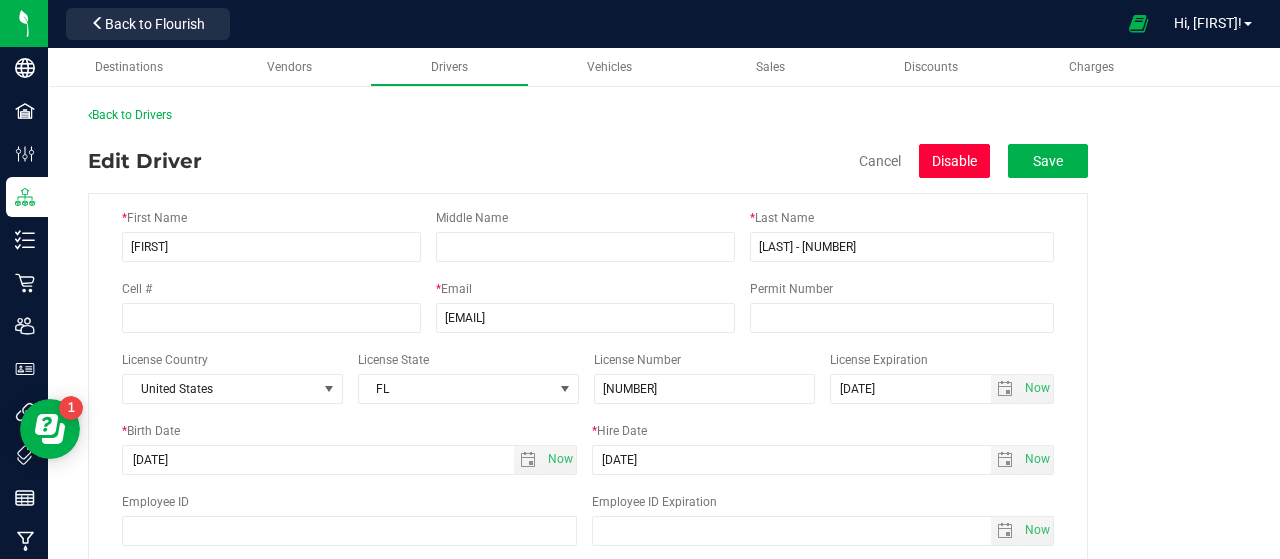 click on "Disable" at bounding box center (954, 161) 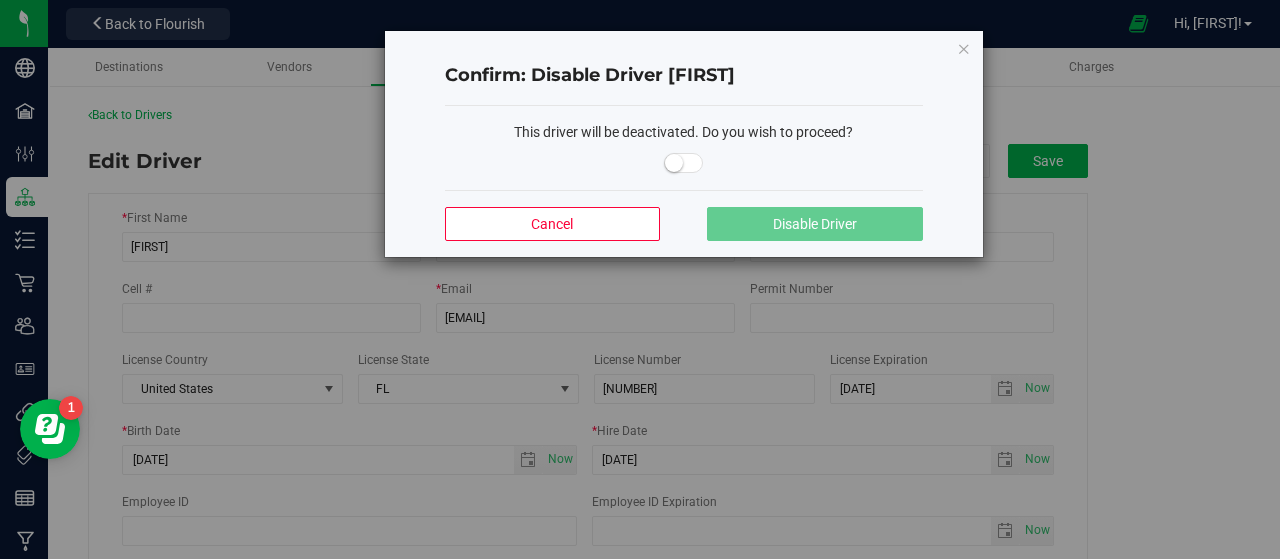 click at bounding box center (684, 158) 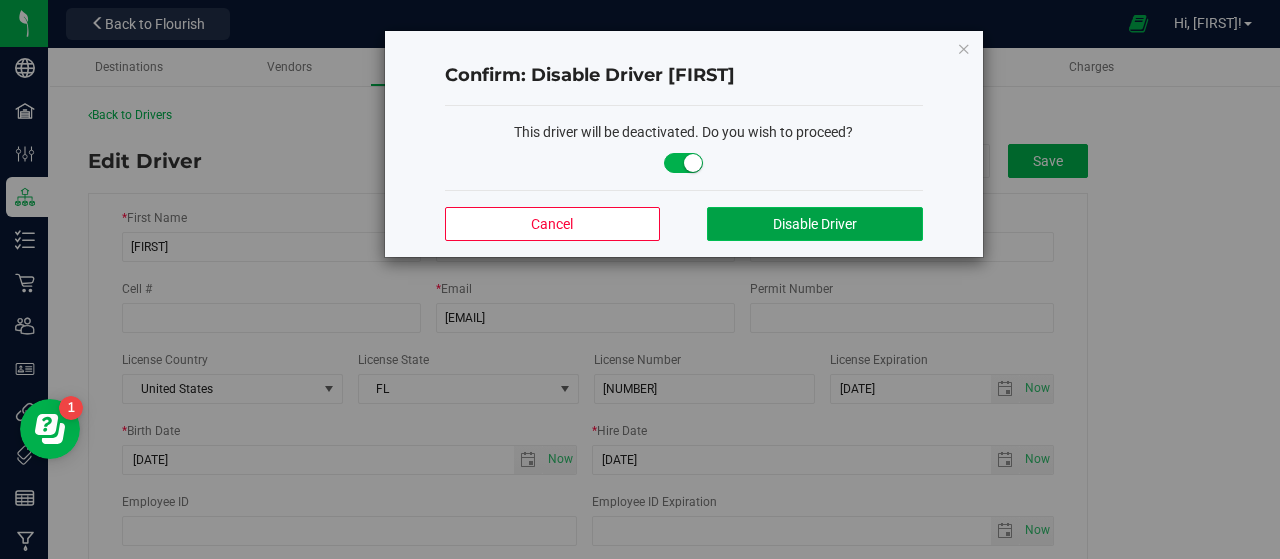 click on "Disable Driver" at bounding box center [815, 224] 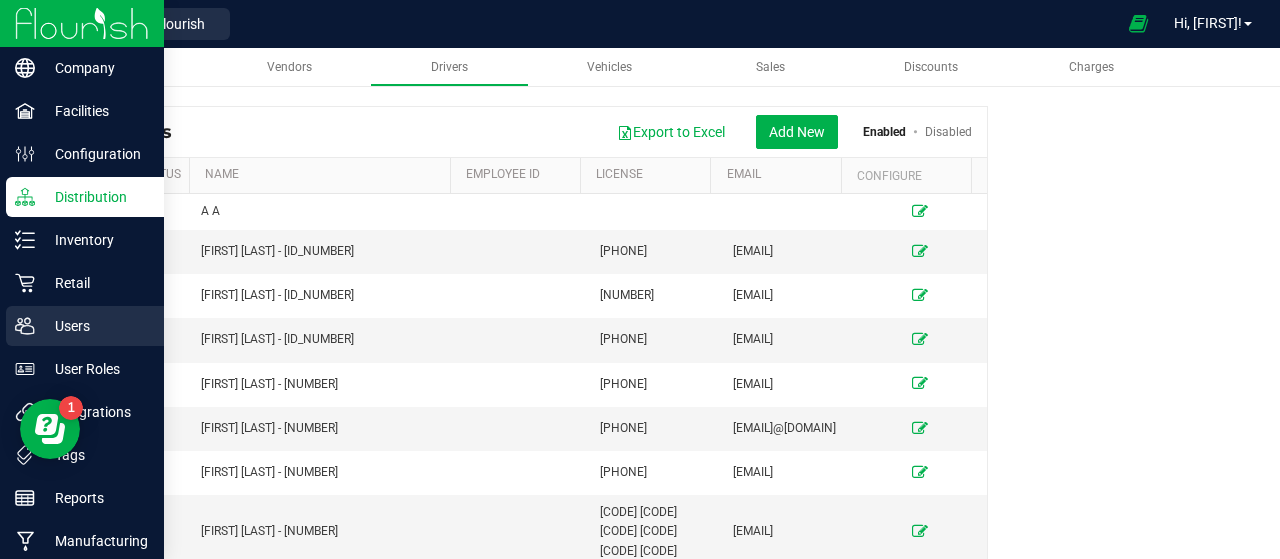 click 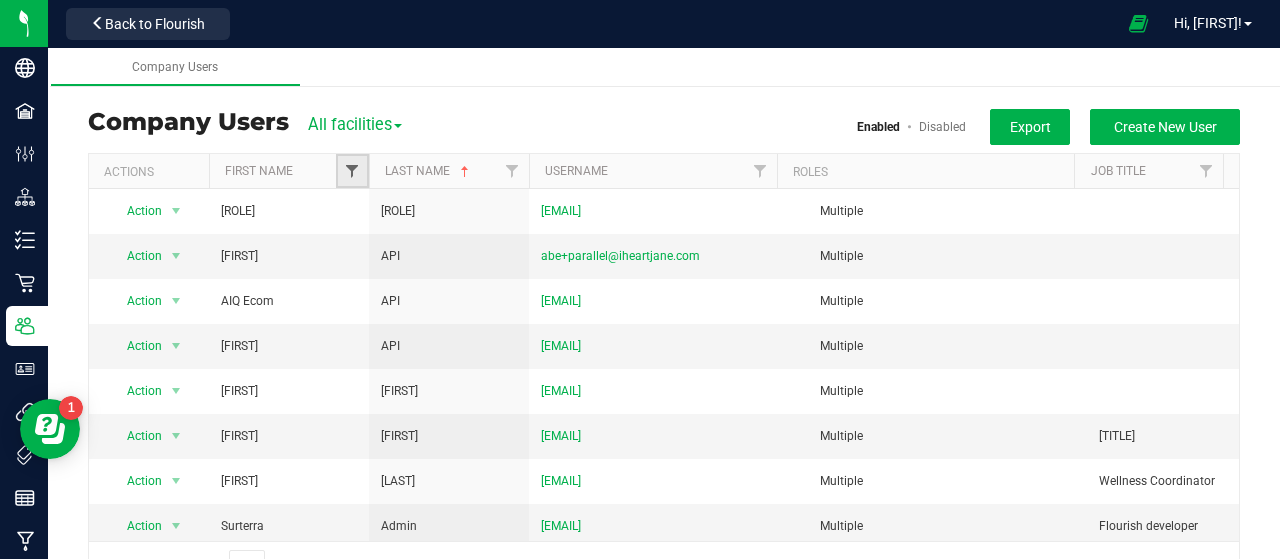 click at bounding box center [352, 171] 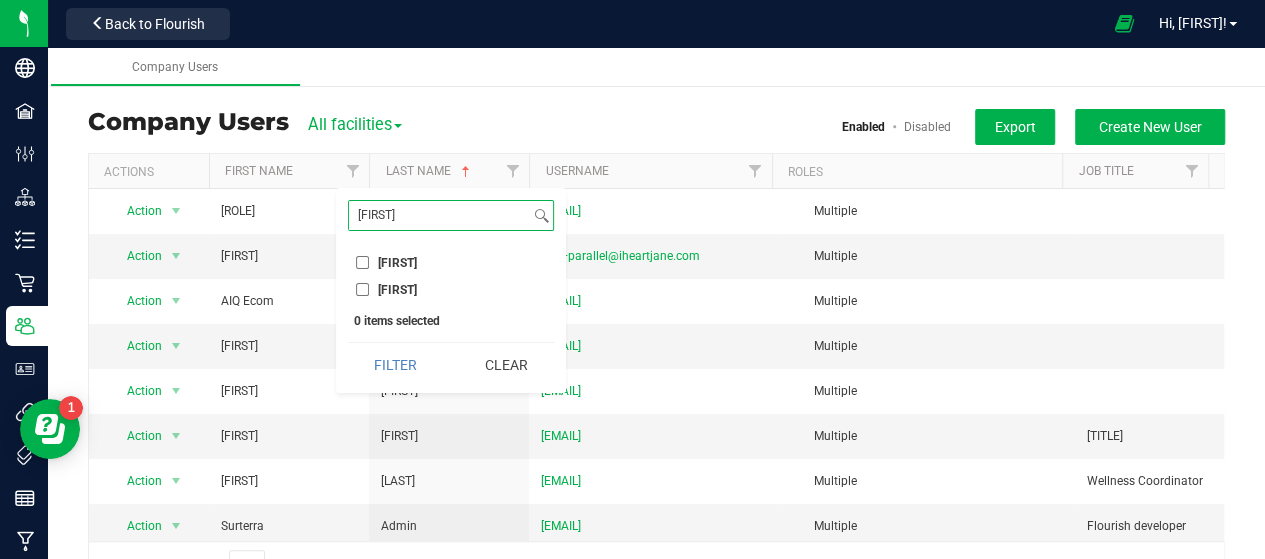 type on "[FIRST]" 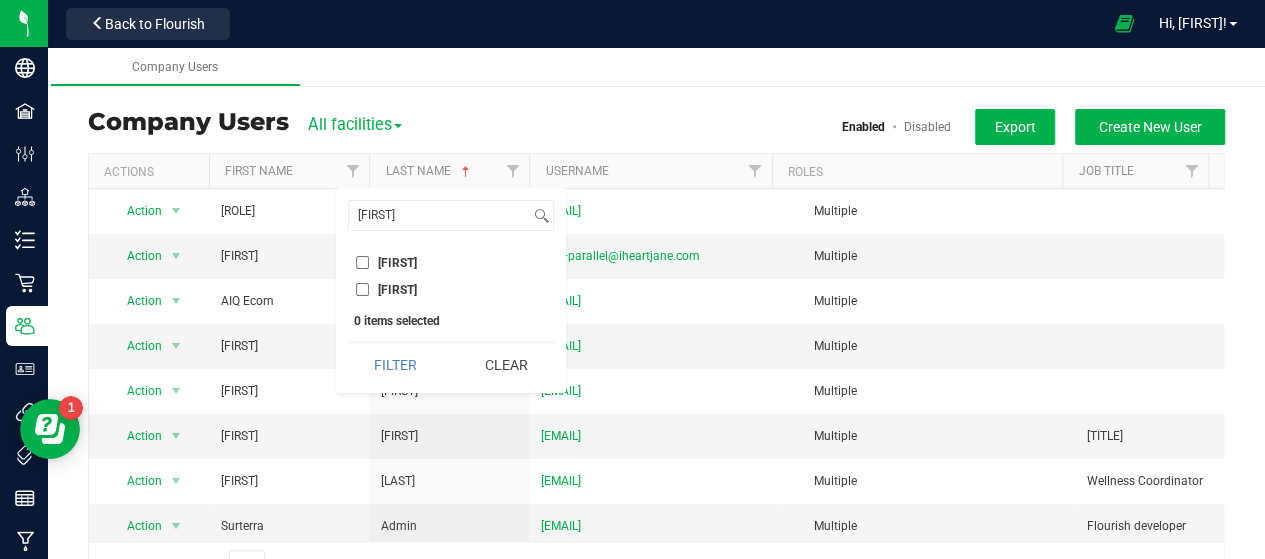 click on "[FIRST]" at bounding box center [451, 289] 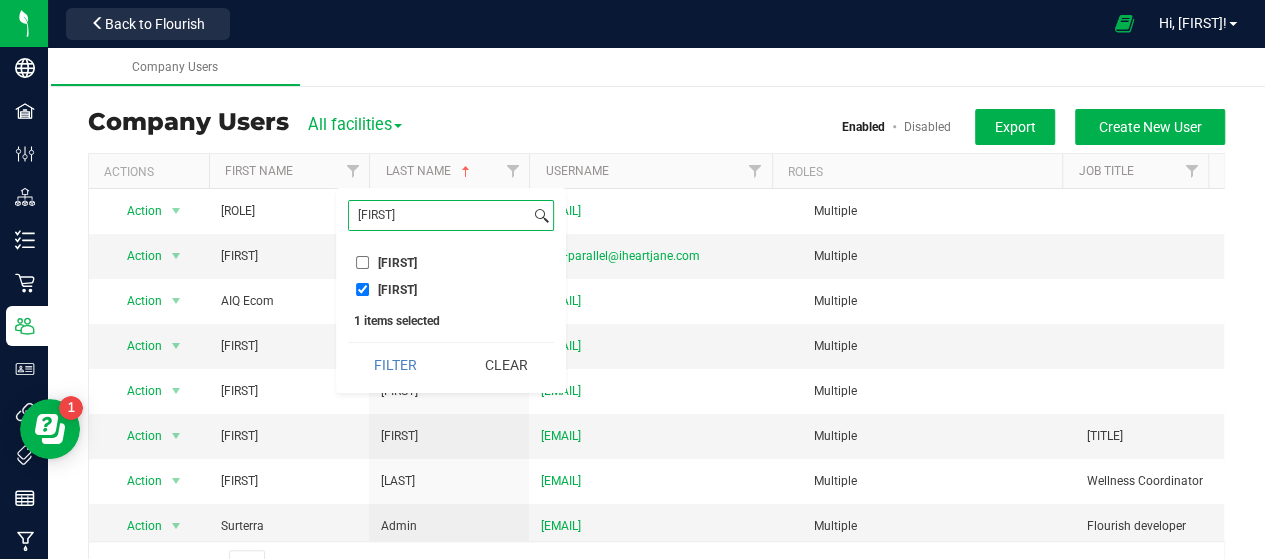 click on "[FIRST]" at bounding box center [439, 215] 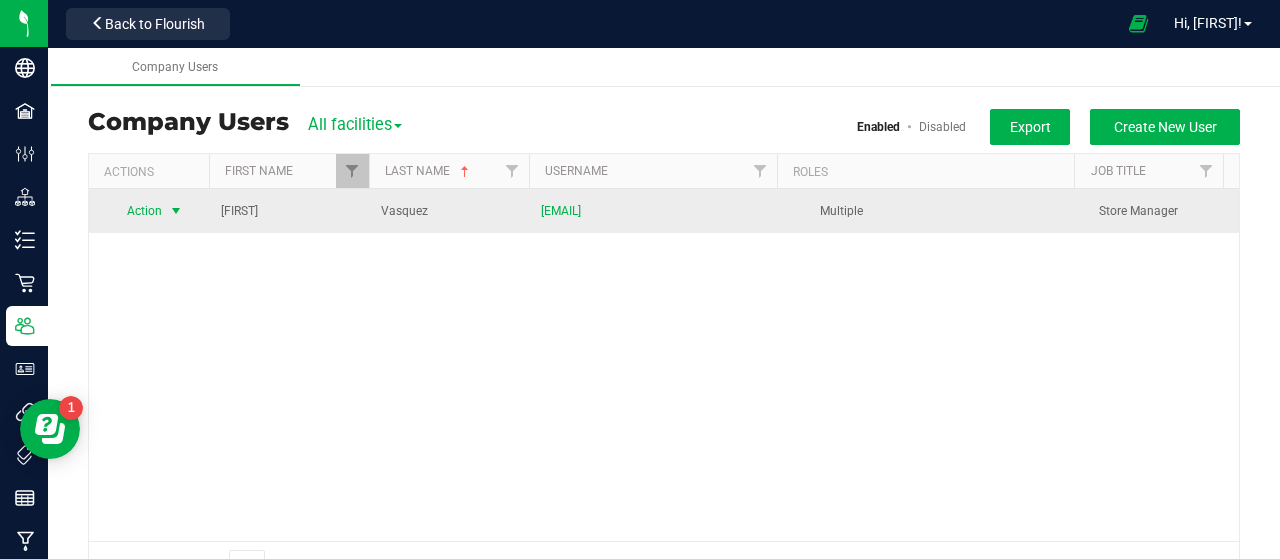 click on "Action" at bounding box center [136, 211] 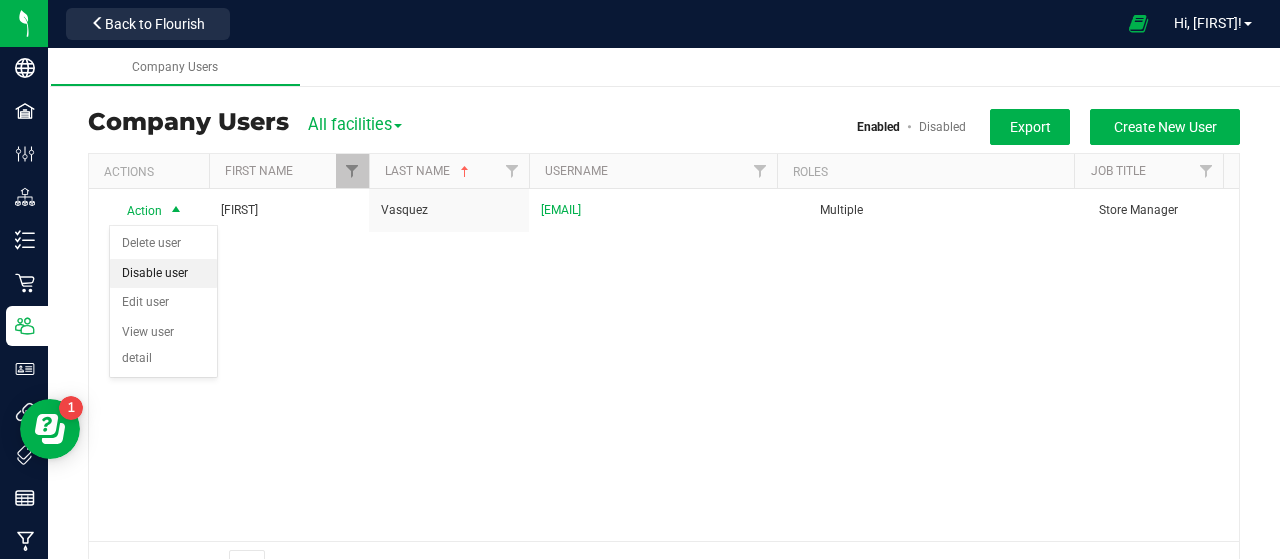 click on "Disable user" at bounding box center (163, 274) 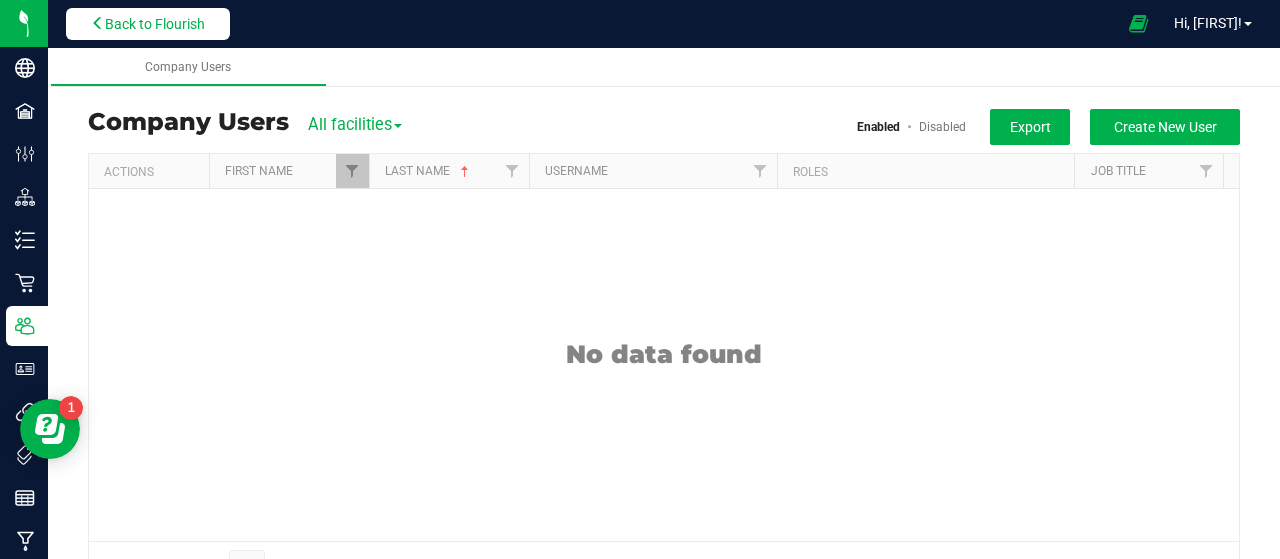 click on "Back to Flourish" at bounding box center [155, 24] 